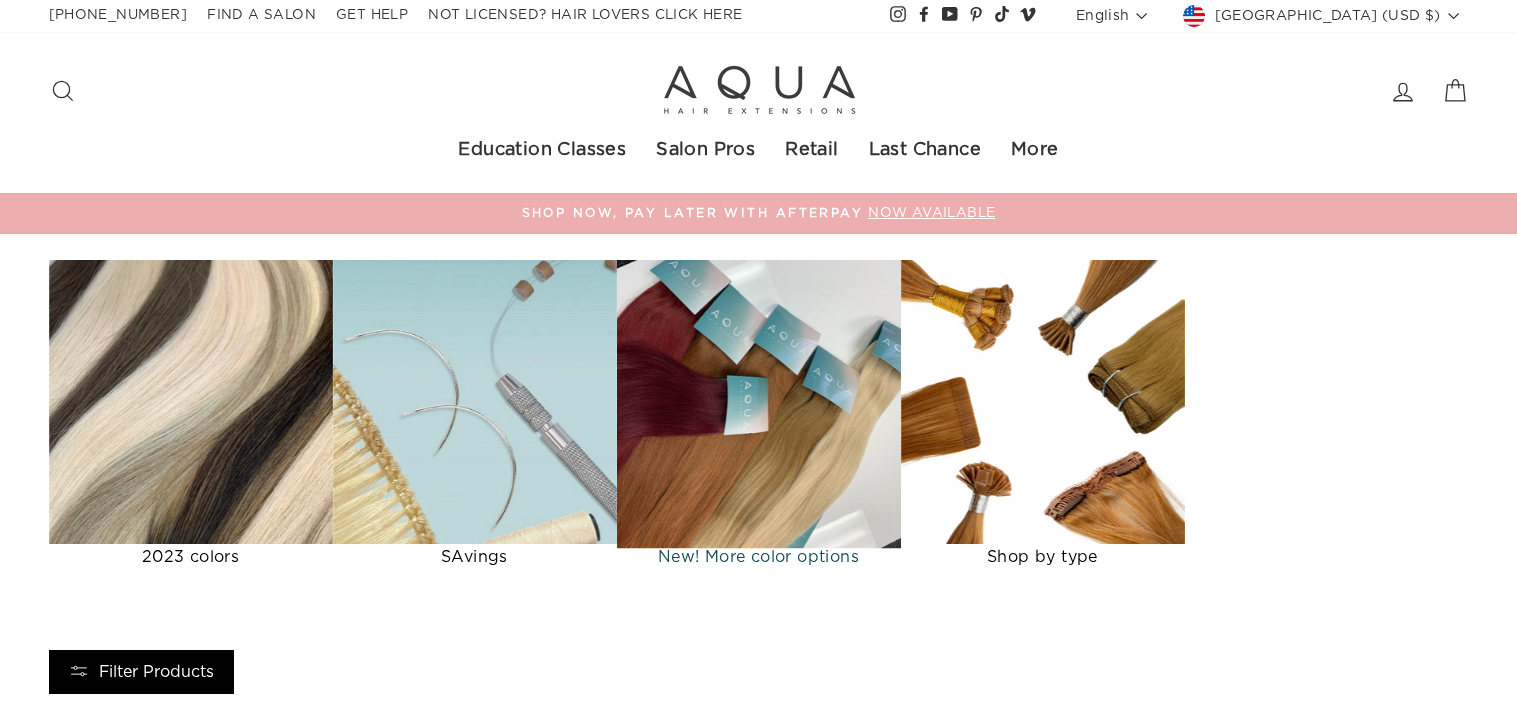 scroll, scrollTop: 0, scrollLeft: 0, axis: both 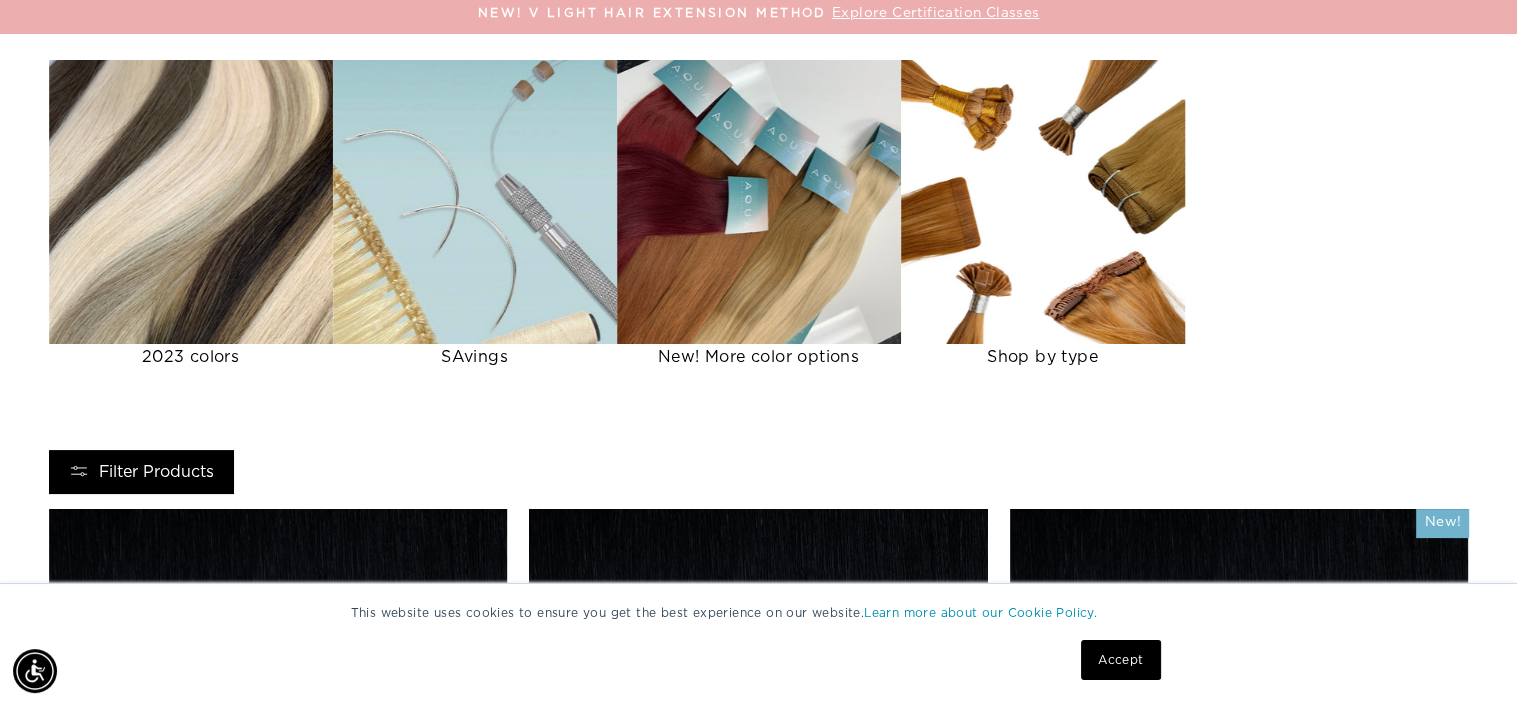click on "Filter Products" at bounding box center [141, 472] 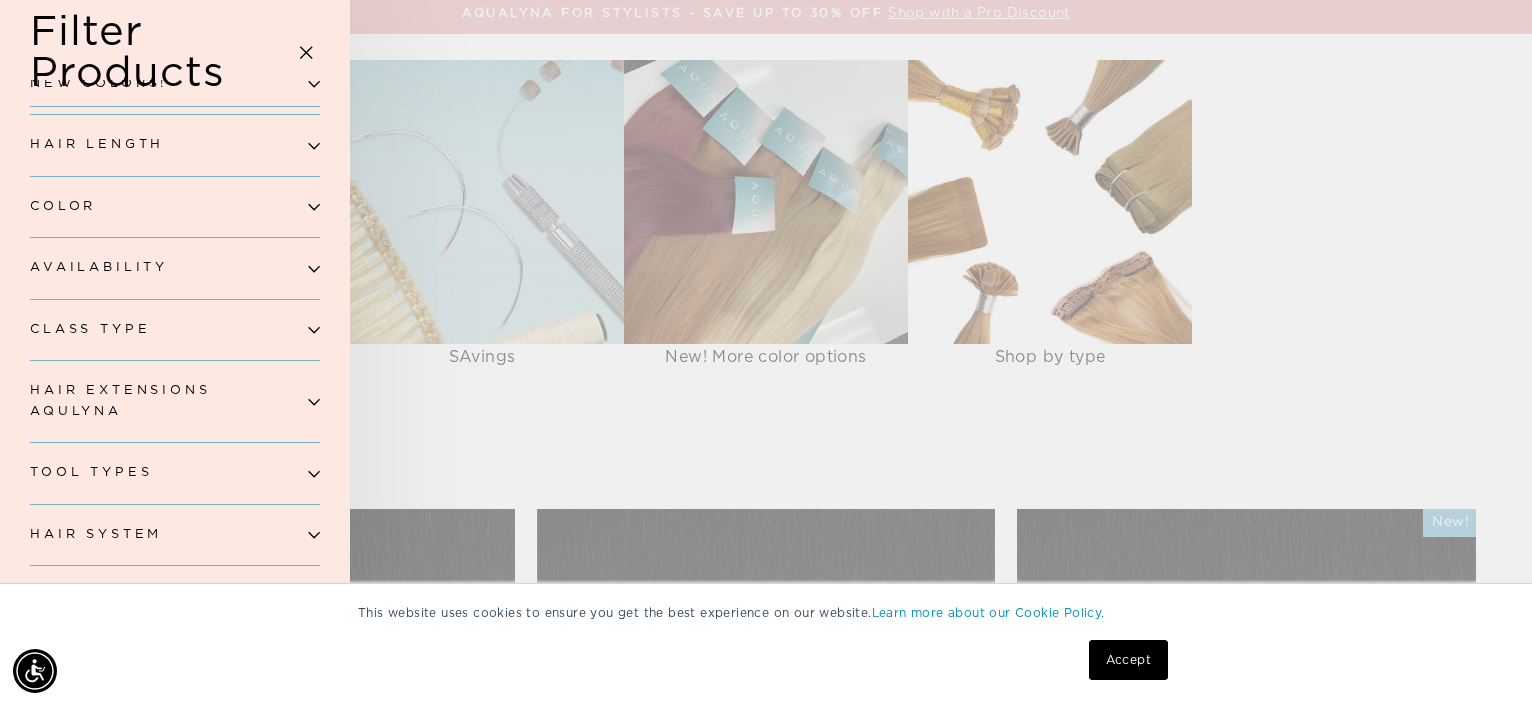 scroll, scrollTop: 92, scrollLeft: 0, axis: vertical 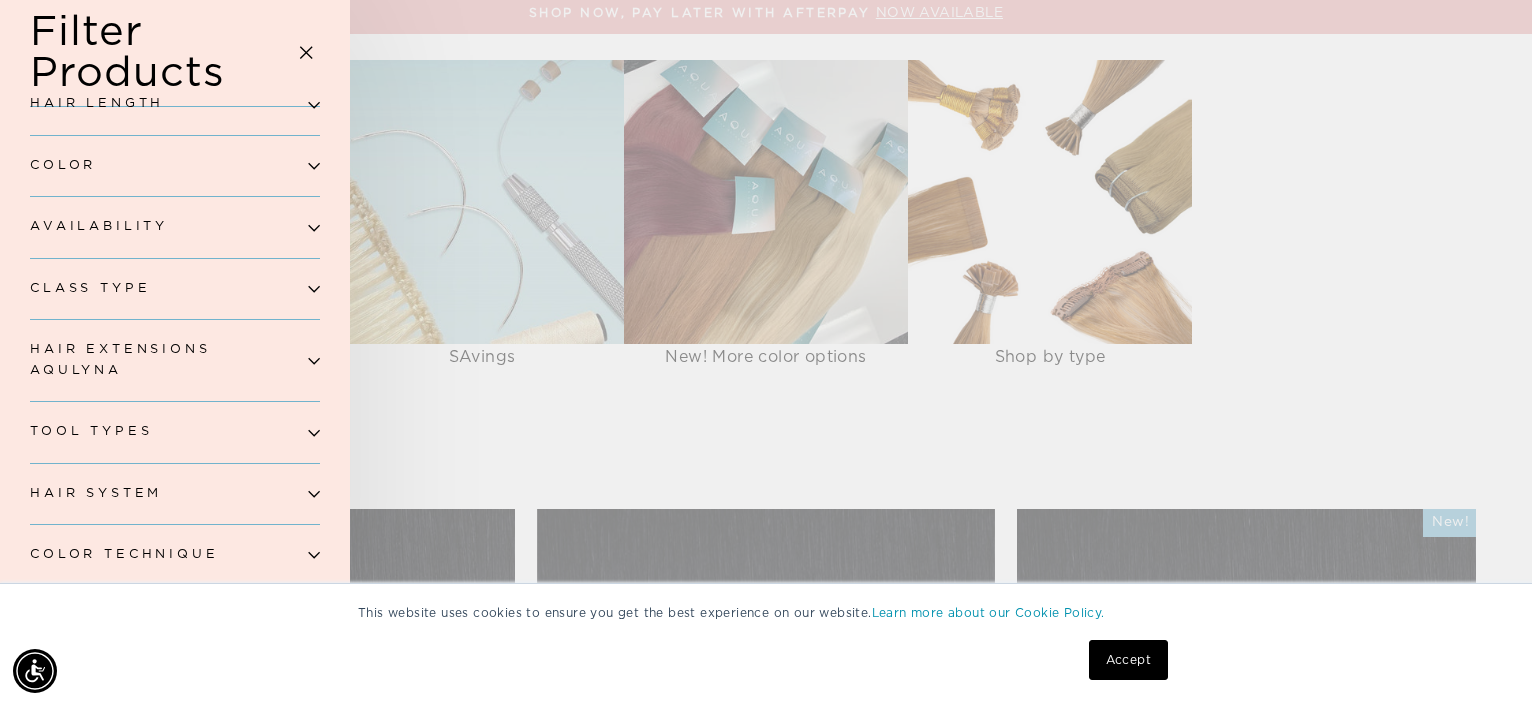 click on "Hair System" at bounding box center [175, 494] 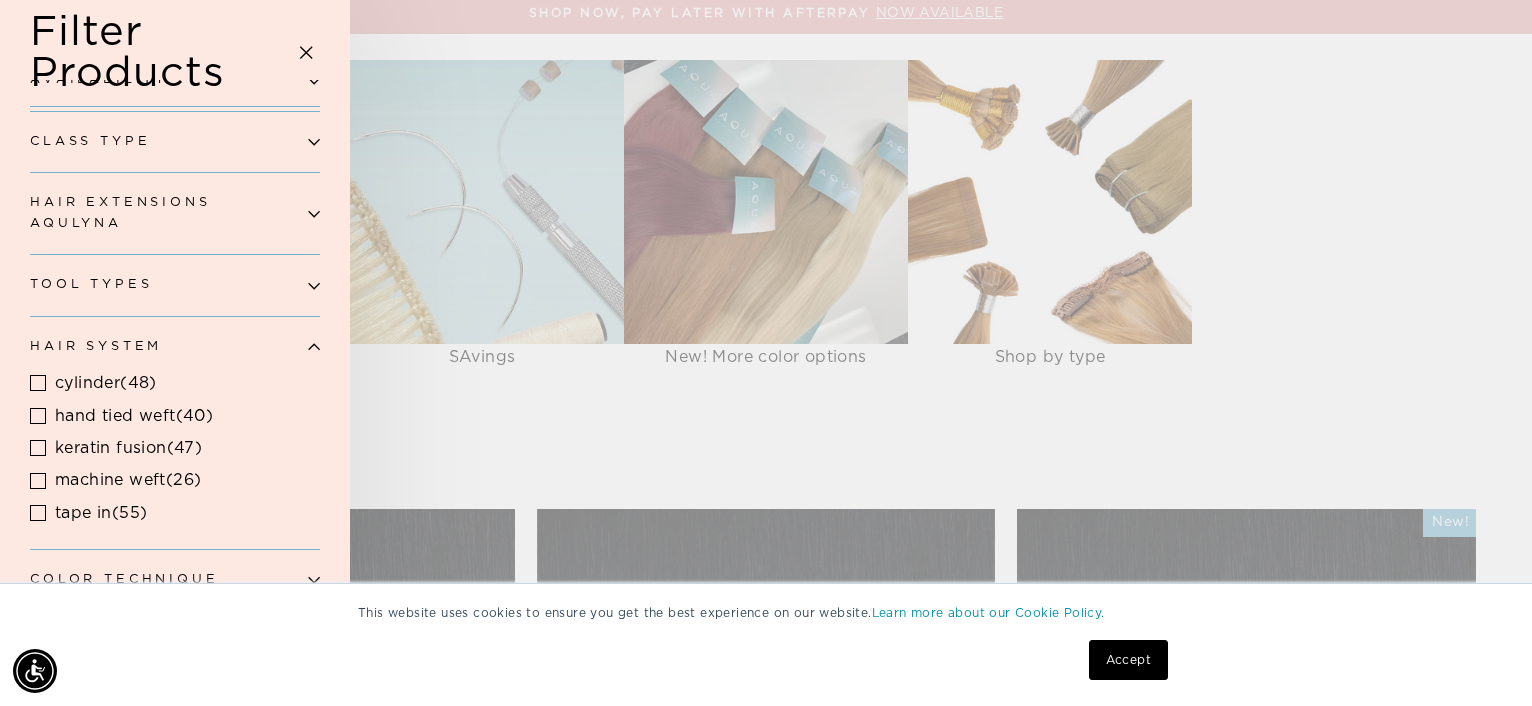 scroll, scrollTop: 264, scrollLeft: 0, axis: vertical 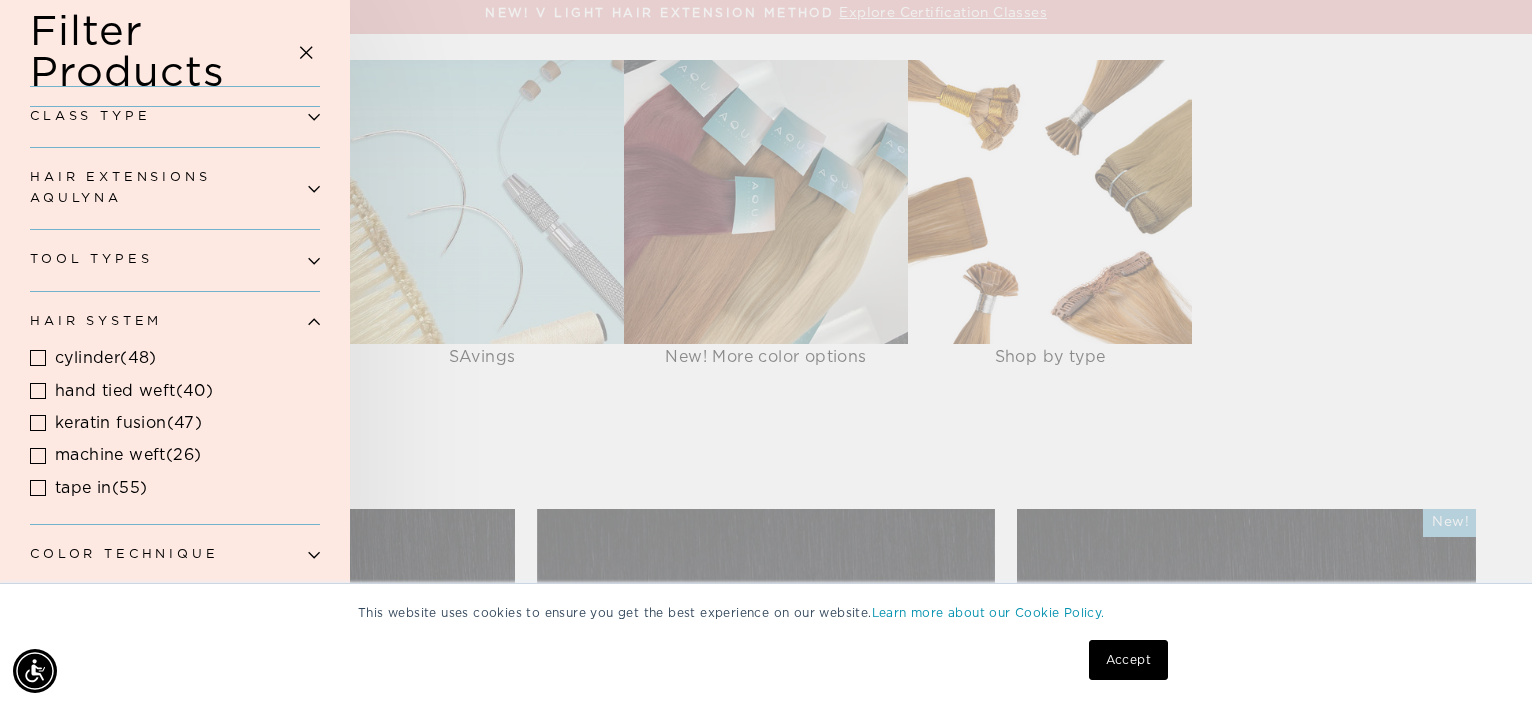 click on "Hair Extensions Aqulyna" at bounding box center [175, 188] 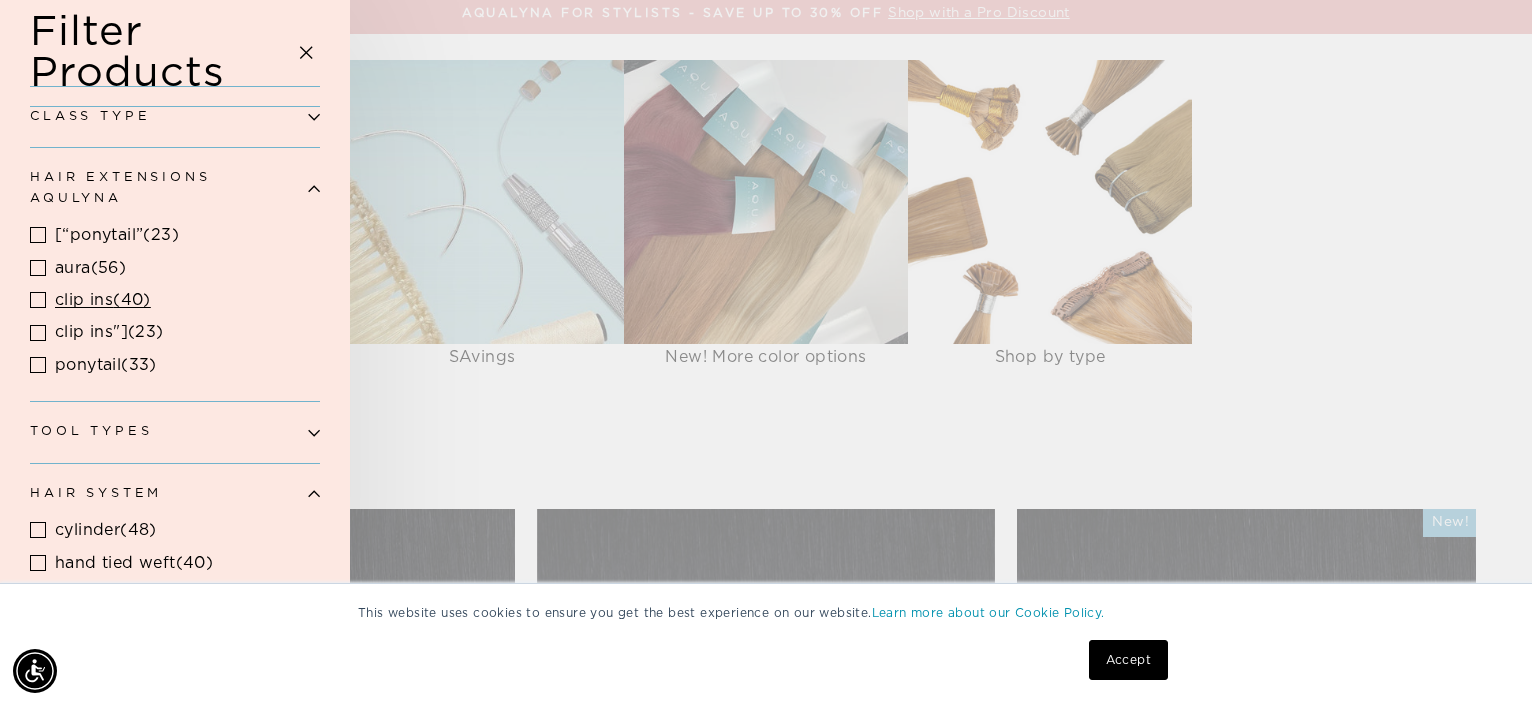 click on "clip ins" at bounding box center [84, 300] 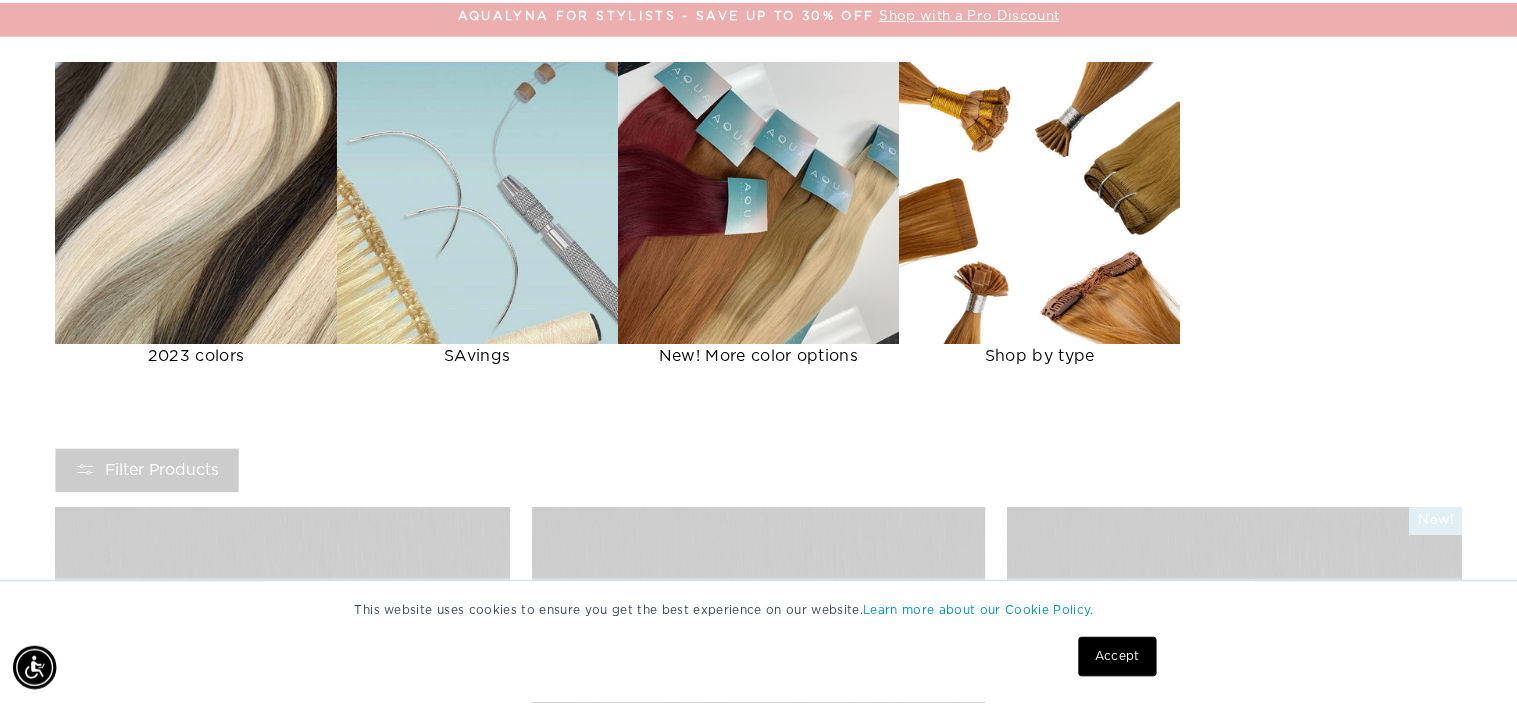 scroll, scrollTop: 626, scrollLeft: 0, axis: vertical 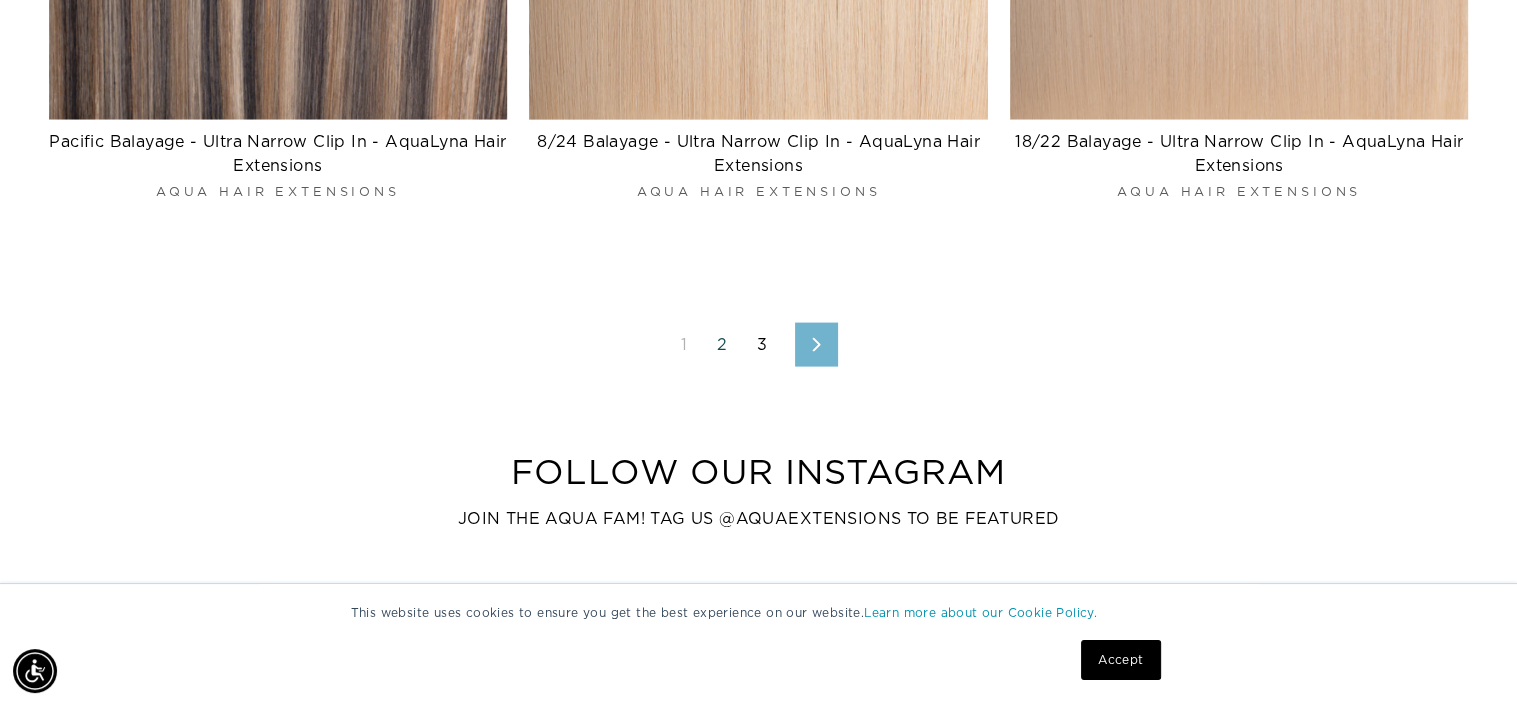 click on "2" at bounding box center (722, 345) 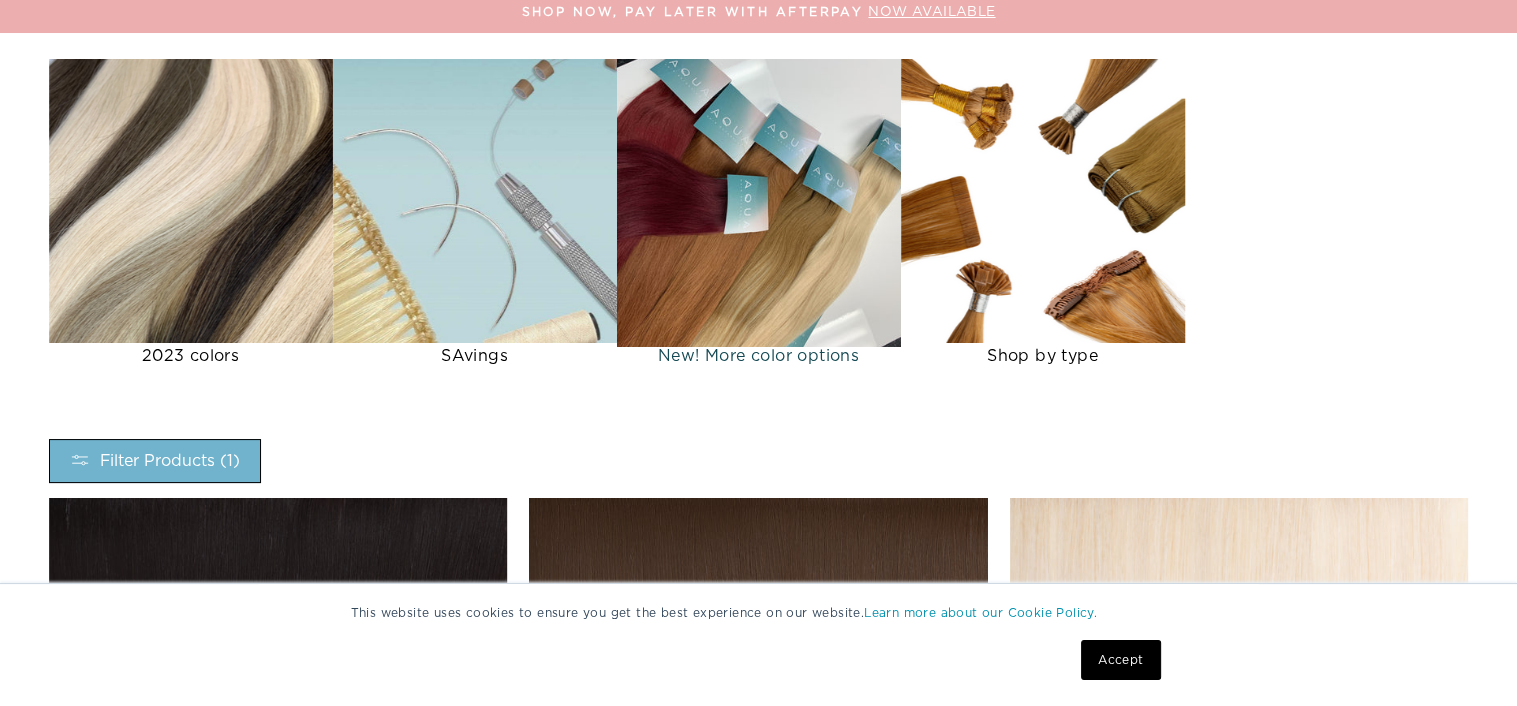 scroll, scrollTop: 224, scrollLeft: 0, axis: vertical 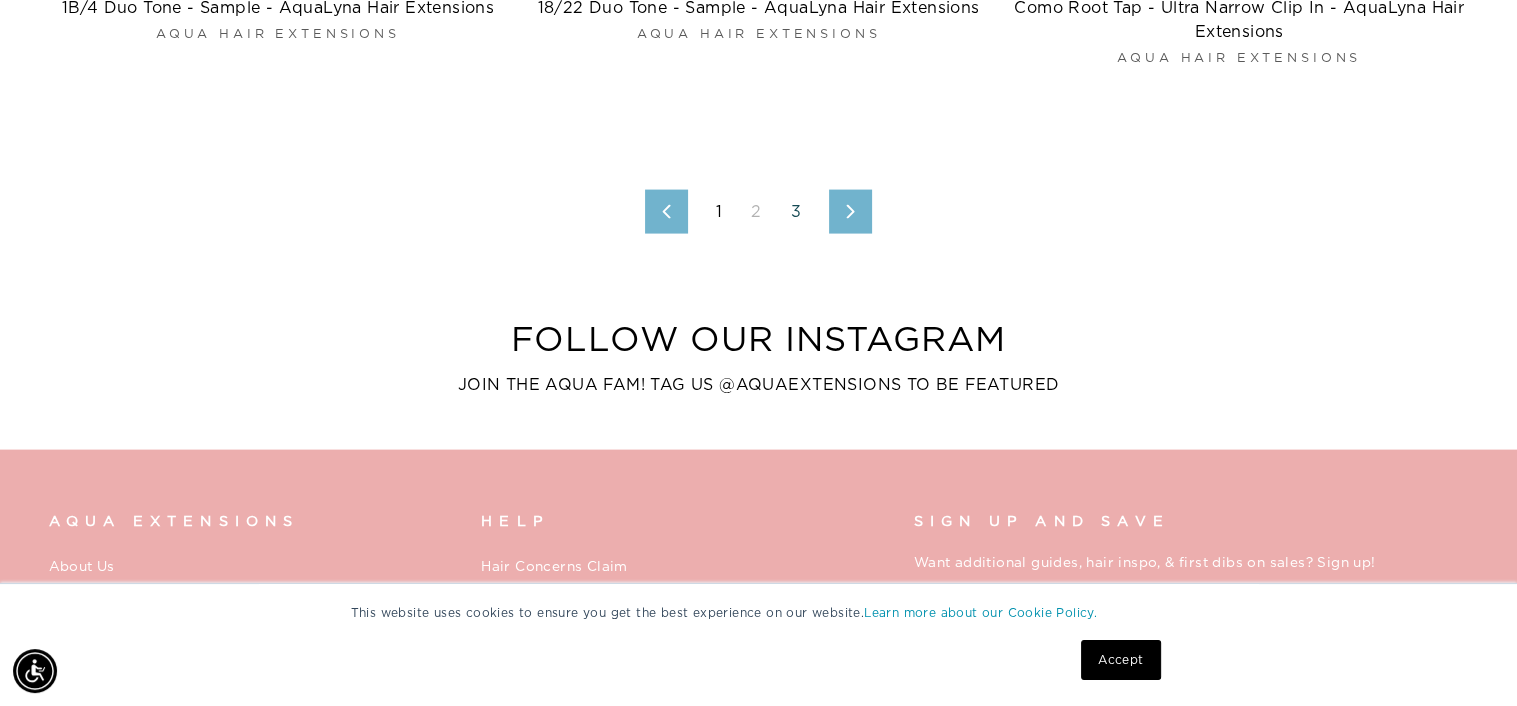 click on "3" at bounding box center [796, 212] 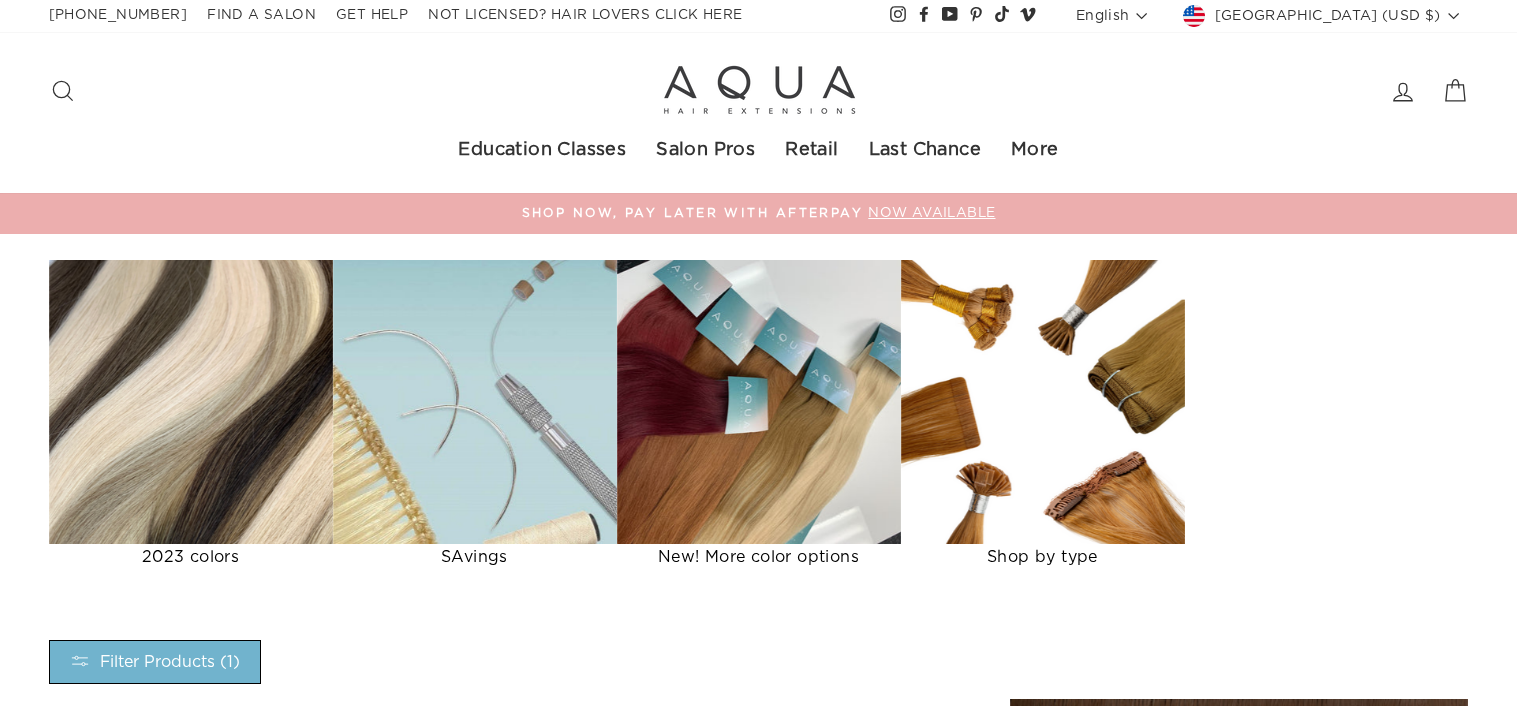 scroll, scrollTop: 300, scrollLeft: 0, axis: vertical 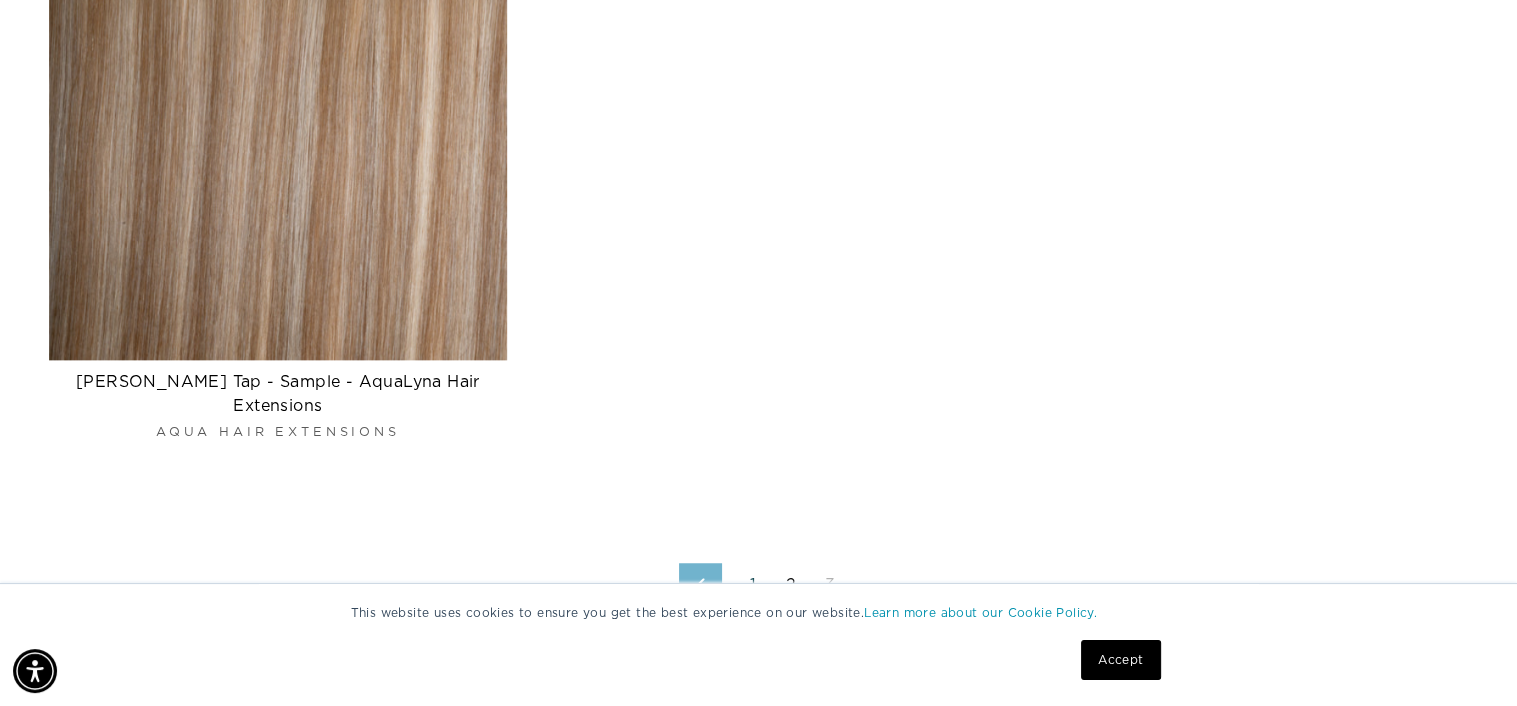 click on "1" at bounding box center (753, 585) 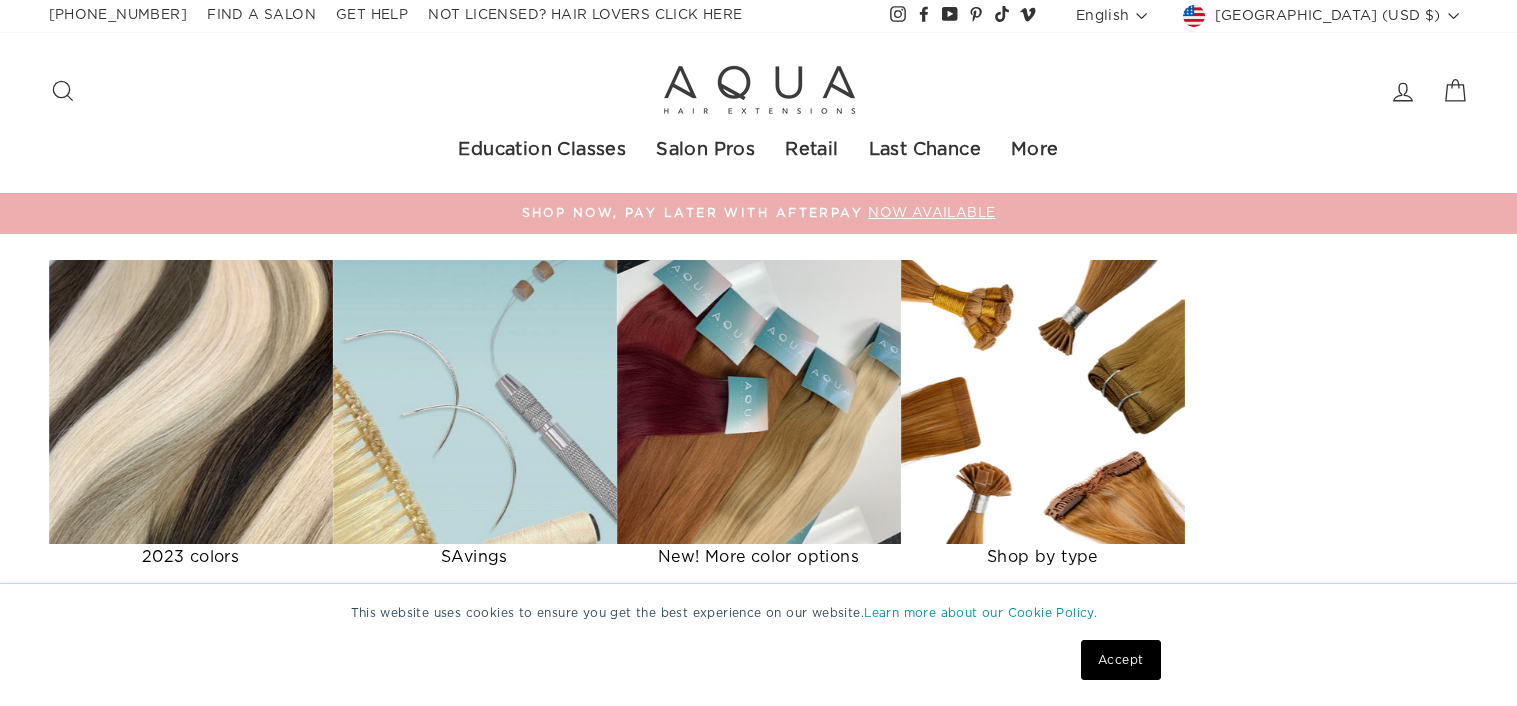 scroll, scrollTop: 0, scrollLeft: 0, axis: both 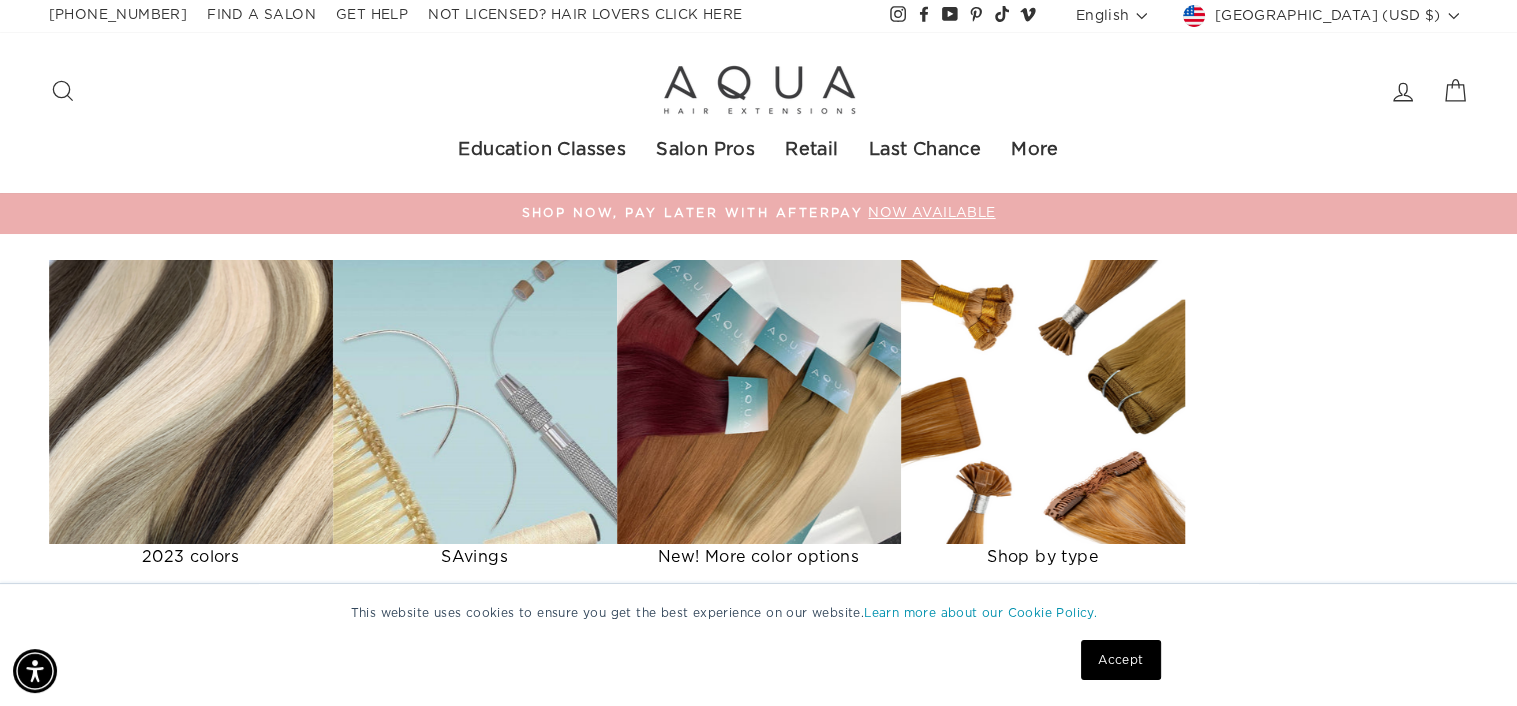 click 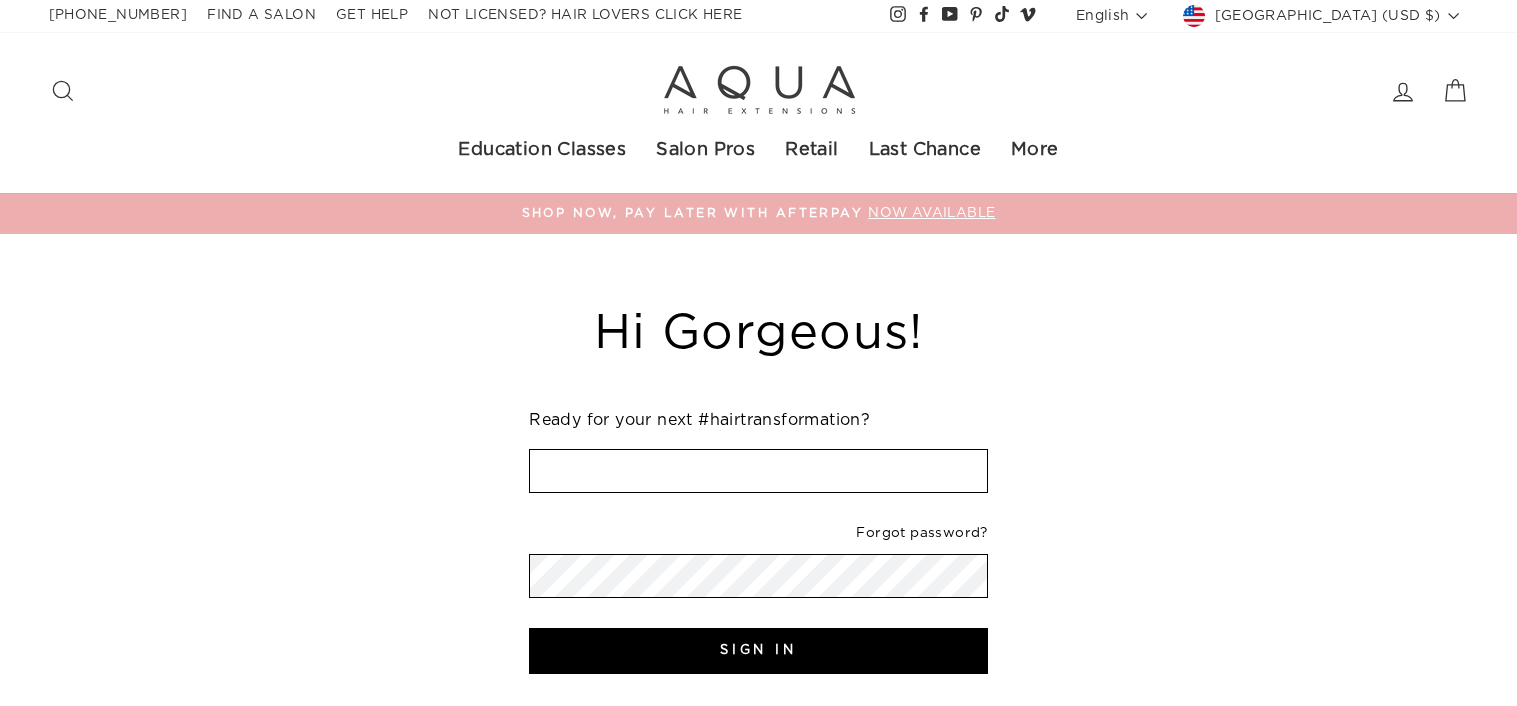 scroll, scrollTop: 0, scrollLeft: 0, axis: both 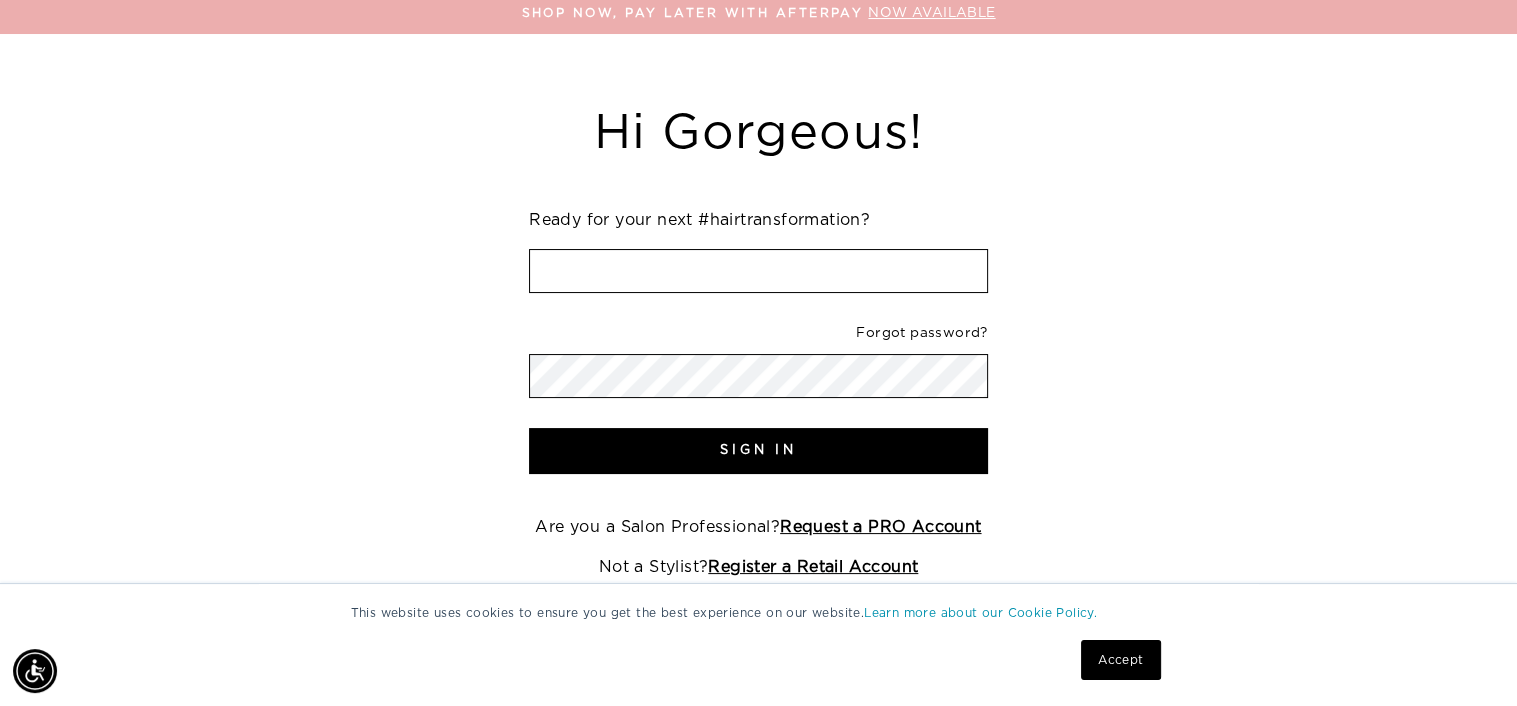 type on "[EMAIL_ADDRESS][DOMAIN_NAME]" 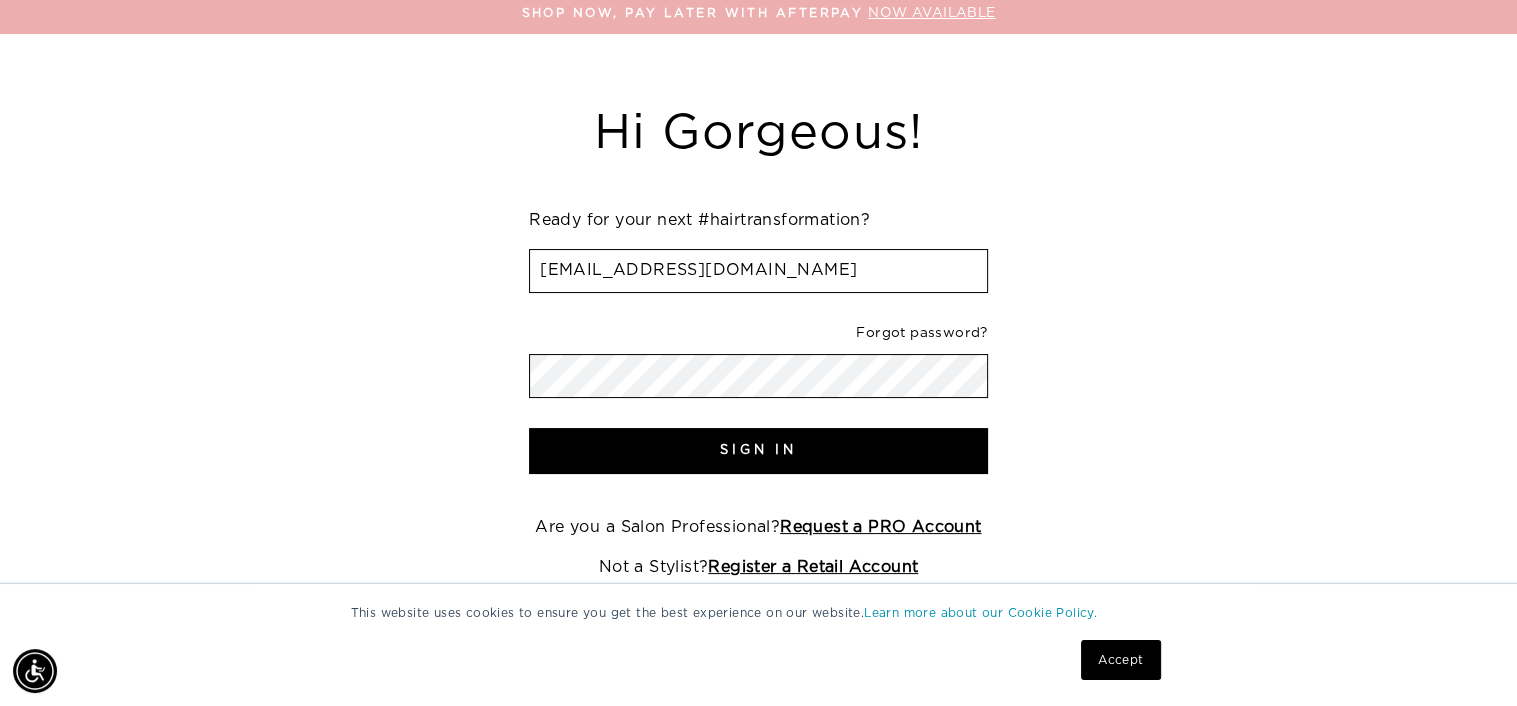 click on "[EMAIL_ADDRESS][DOMAIN_NAME]" at bounding box center (758, 271) 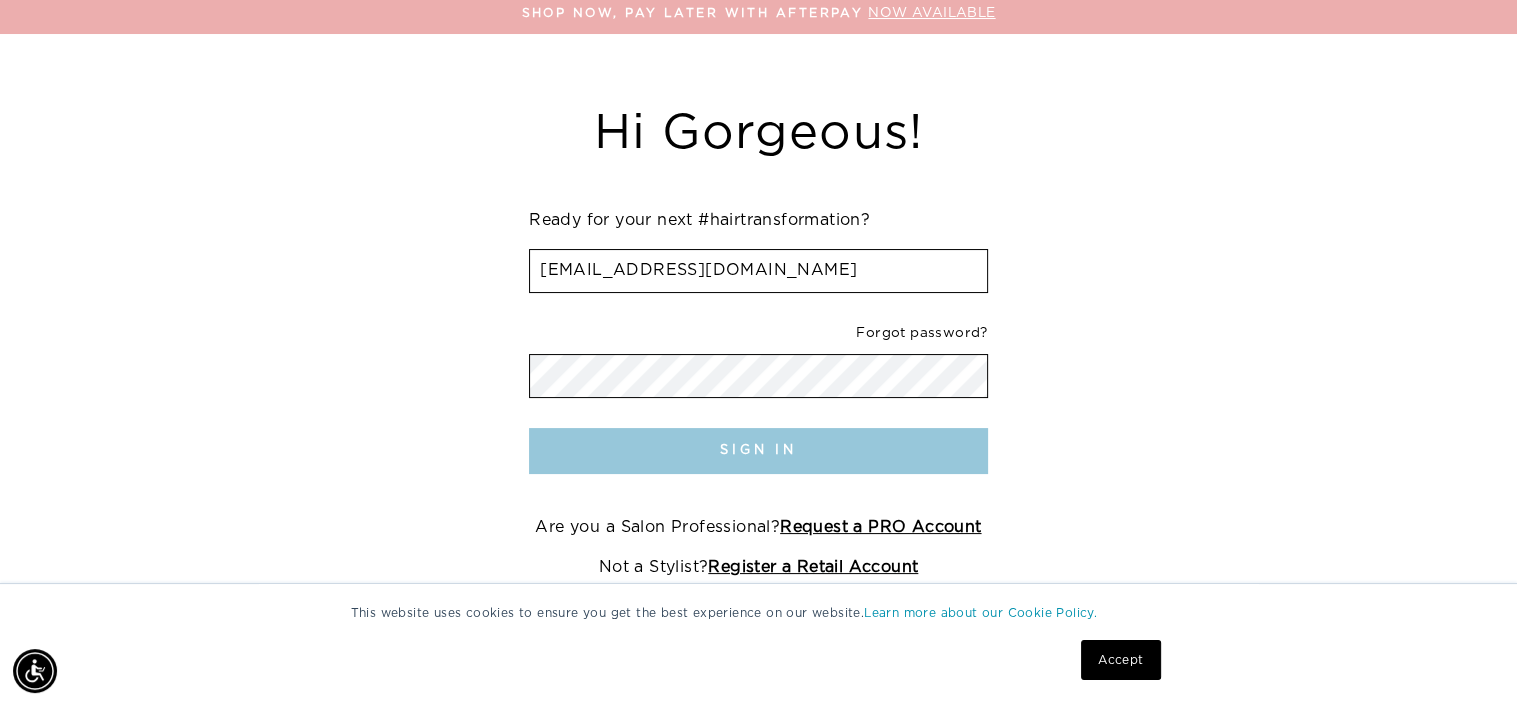 click on "Sign In" at bounding box center [758, 451] 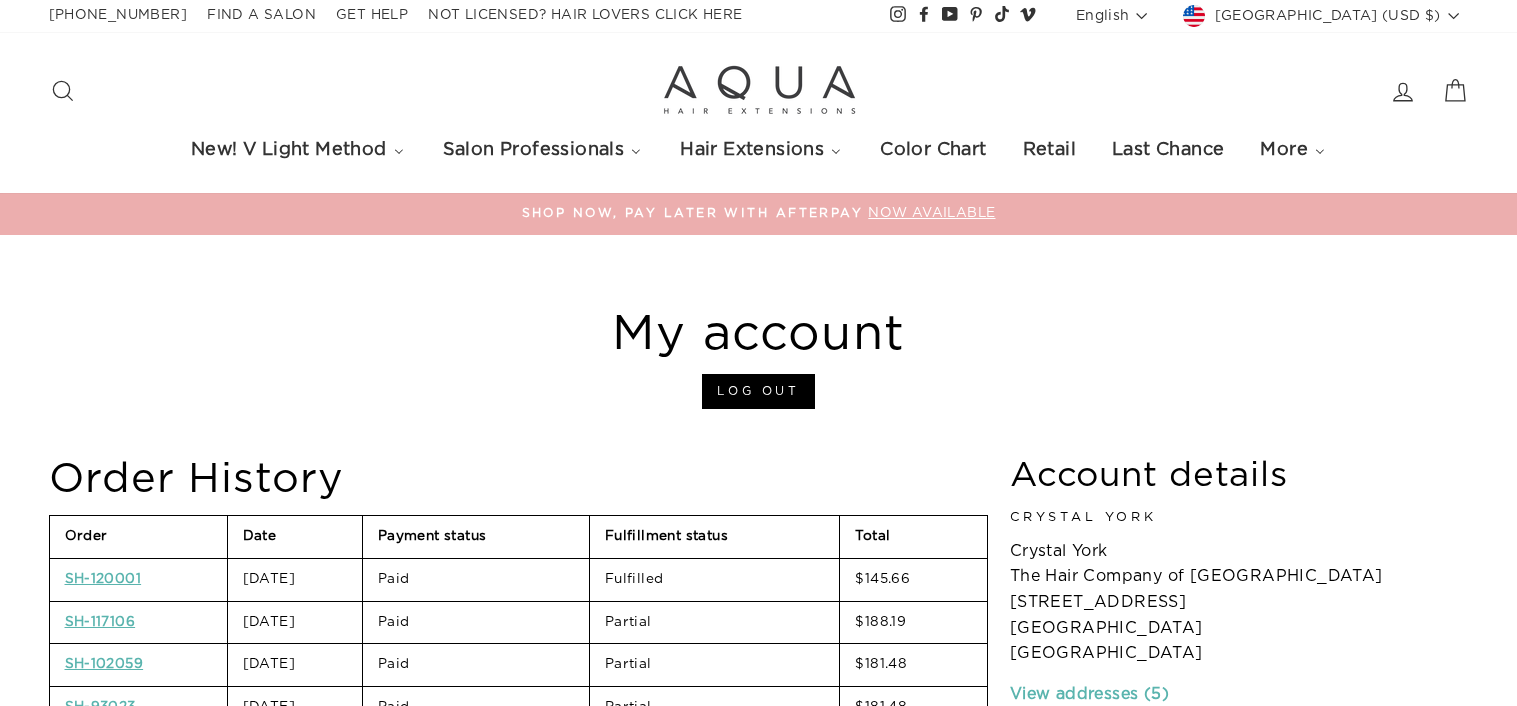 scroll, scrollTop: 0, scrollLeft: 0, axis: both 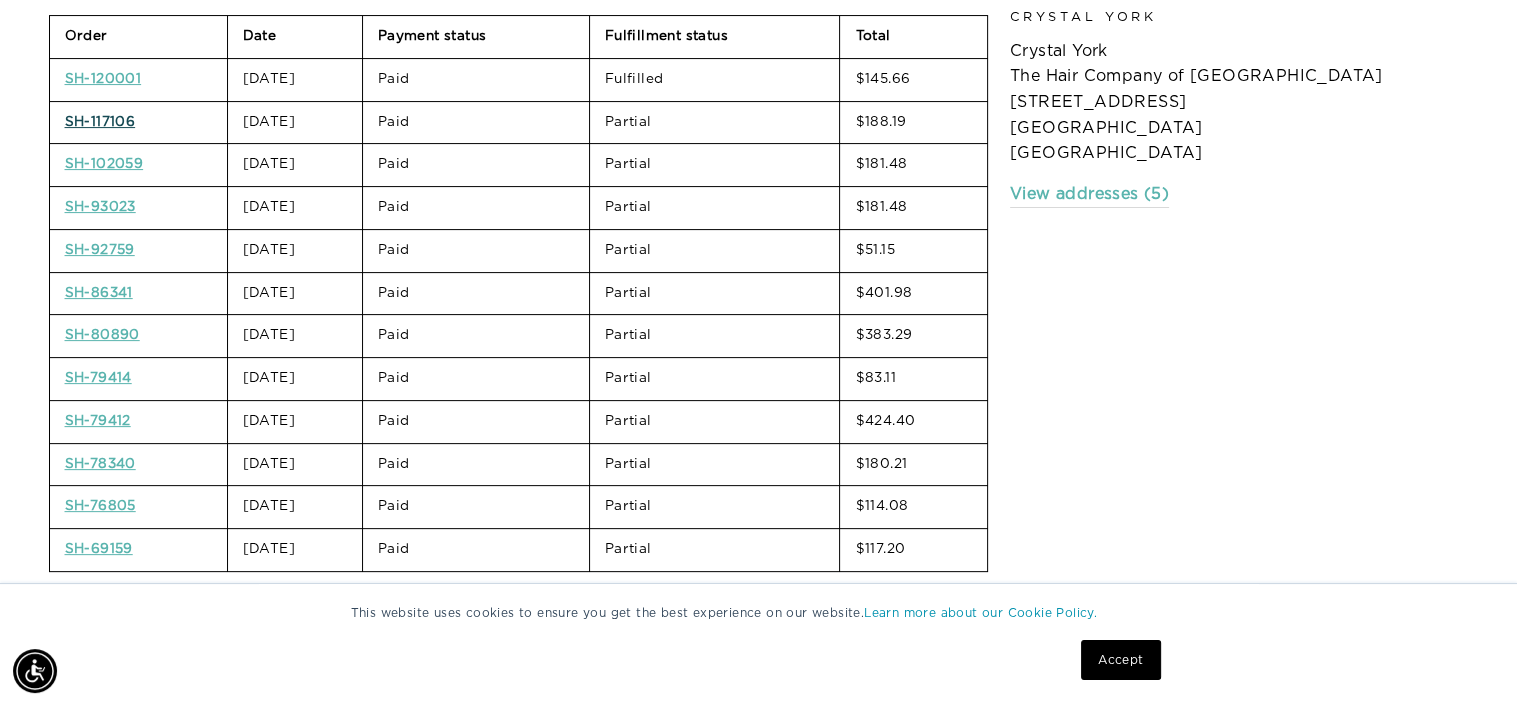 click on "SH-117106" at bounding box center [100, 122] 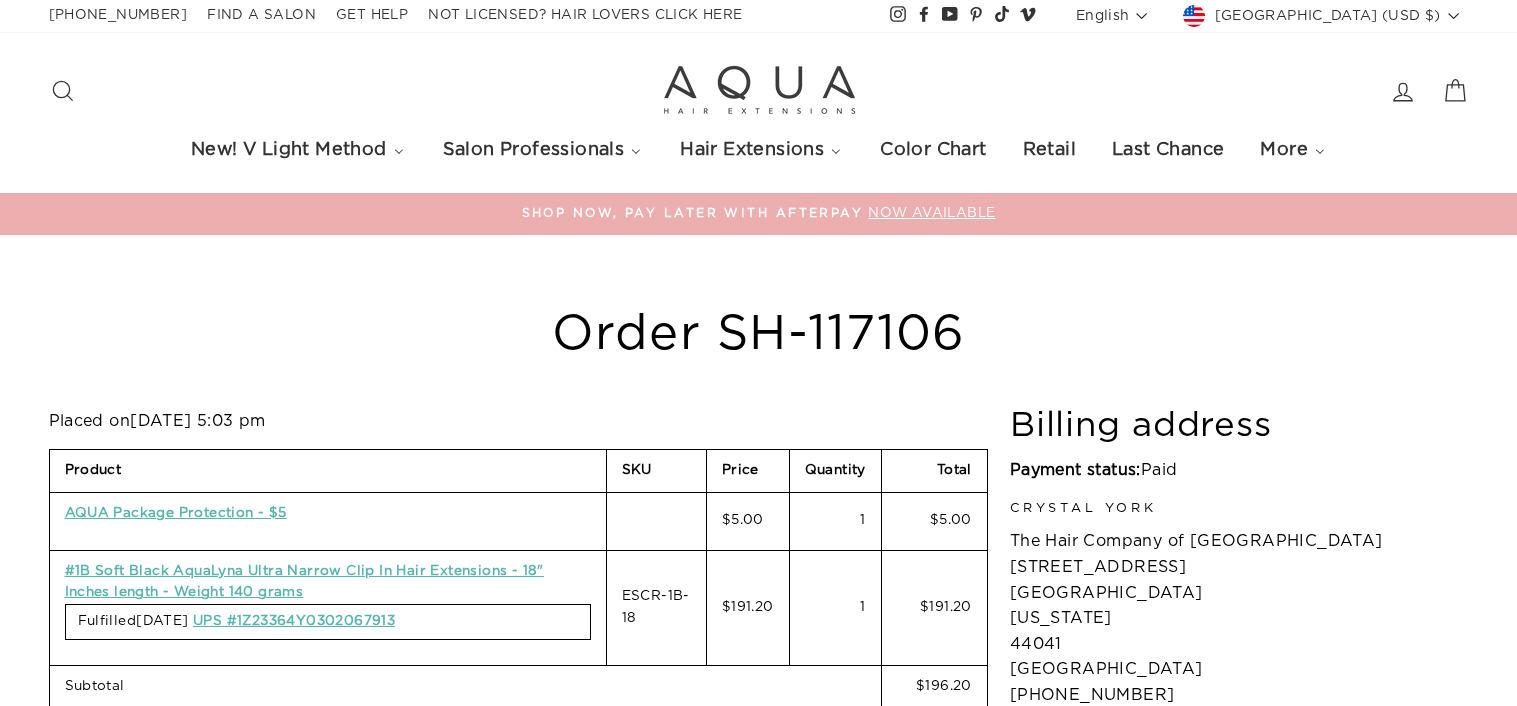 scroll, scrollTop: 0, scrollLeft: 0, axis: both 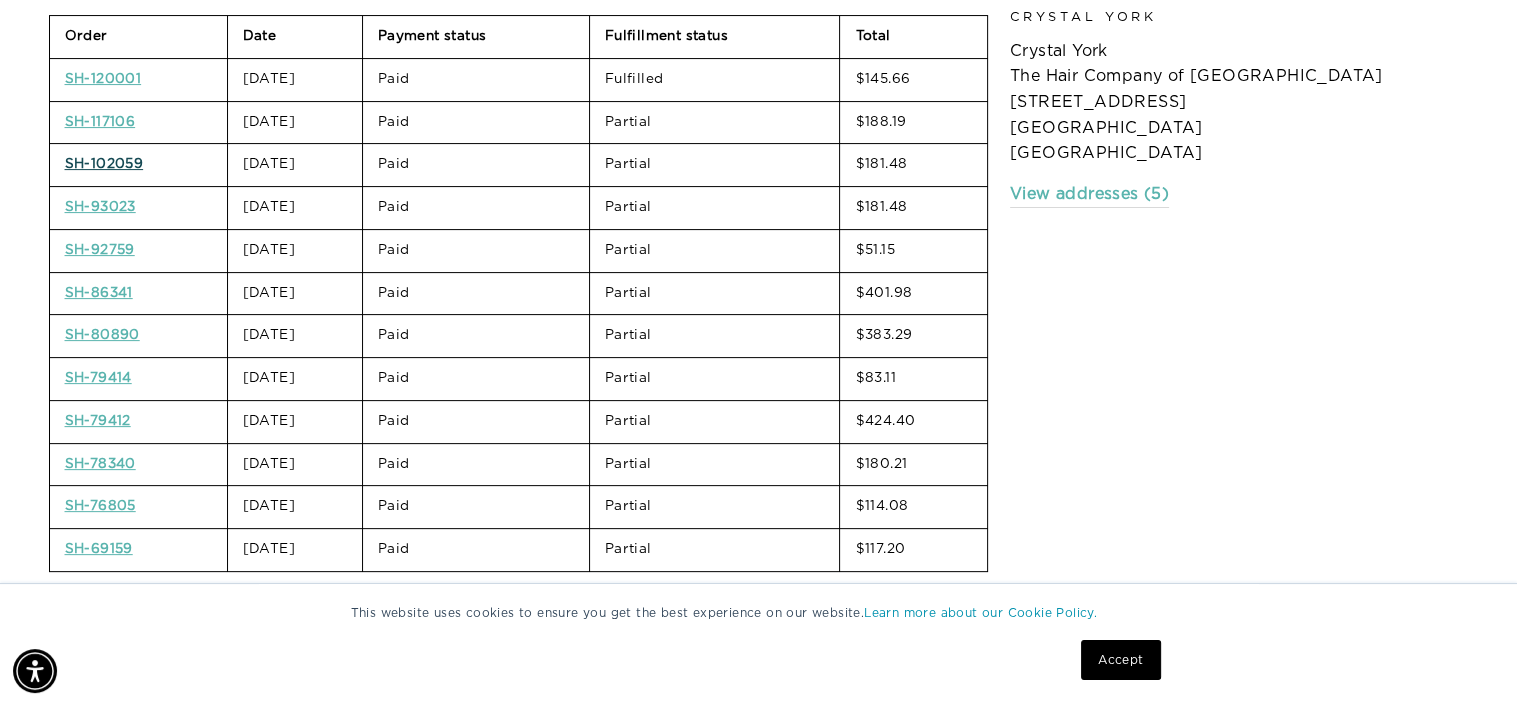 click on "SH-102059" at bounding box center [104, 164] 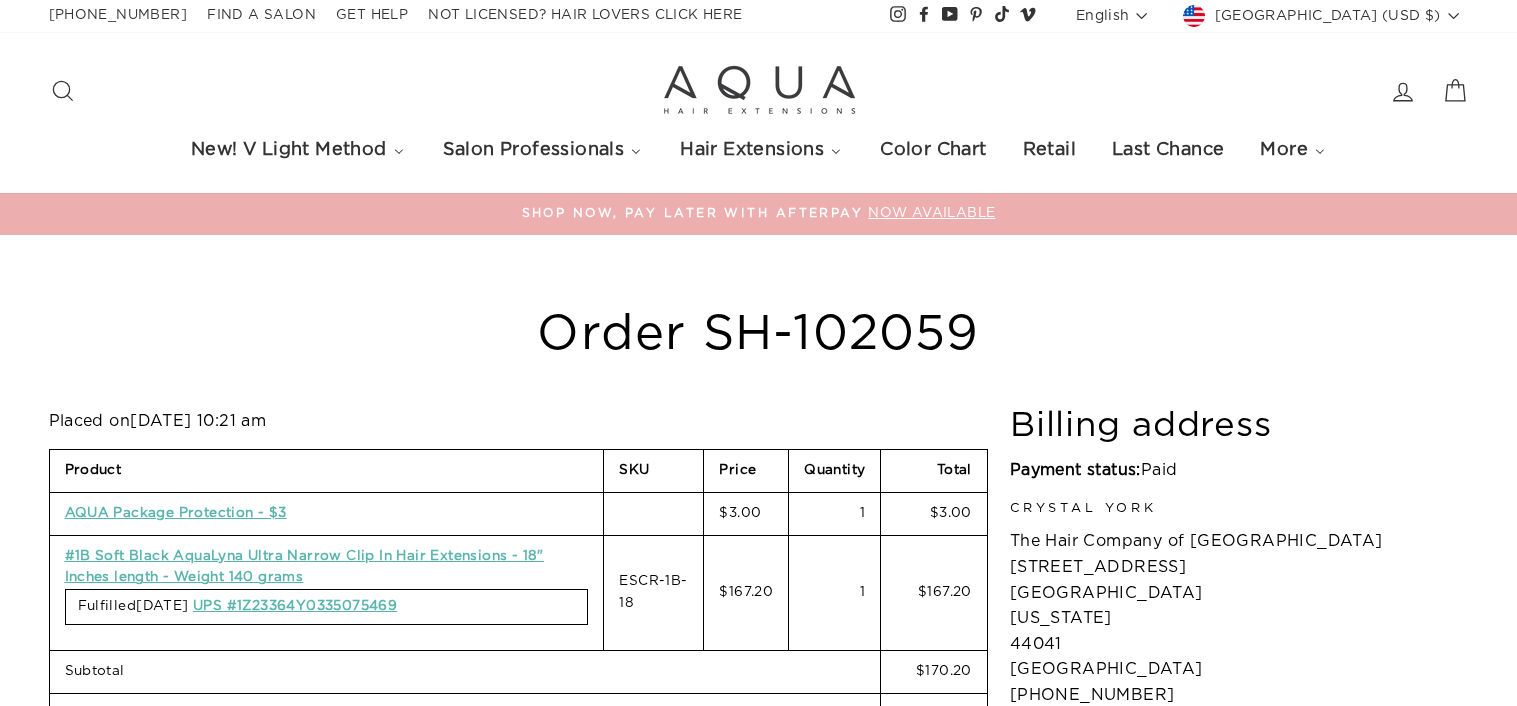scroll, scrollTop: 0, scrollLeft: 0, axis: both 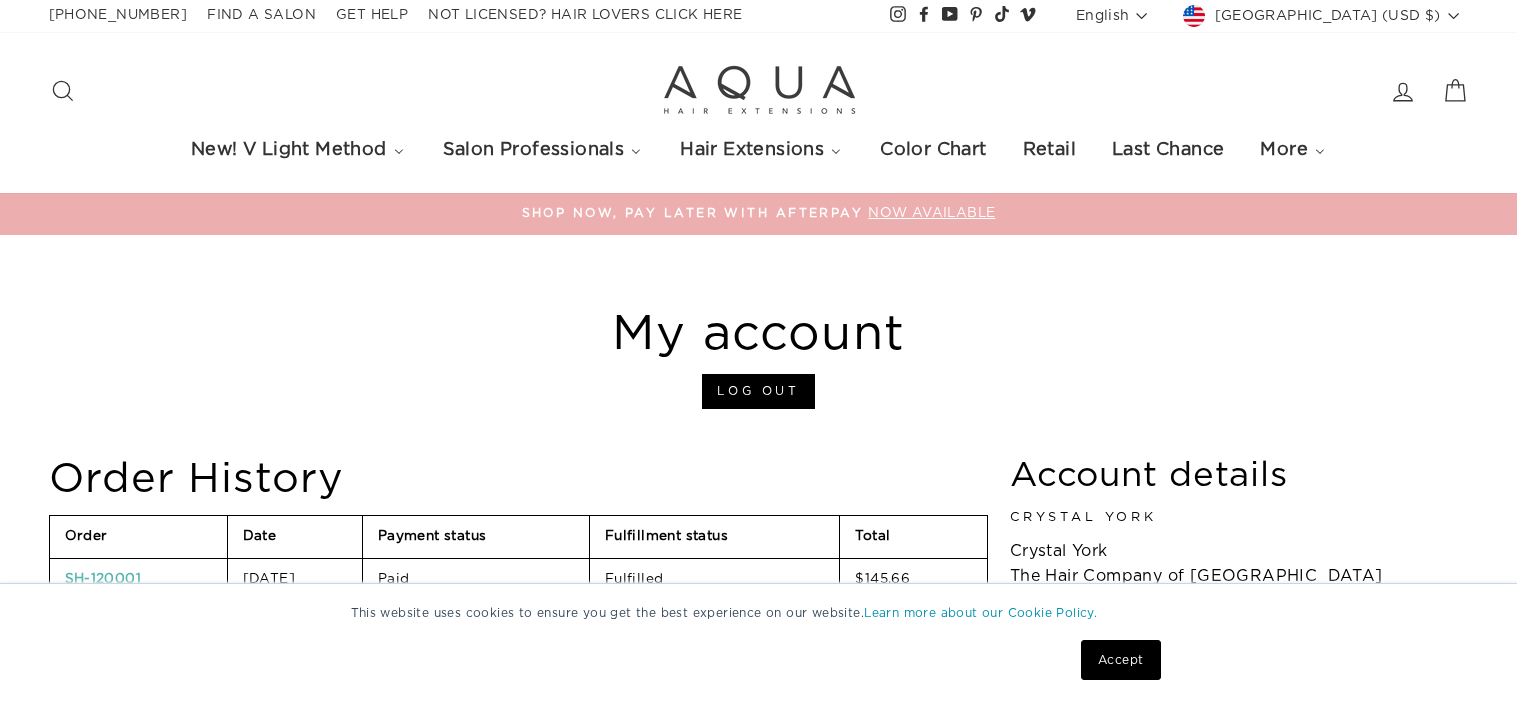 click on "SH-93023" at bounding box center [100, 707] 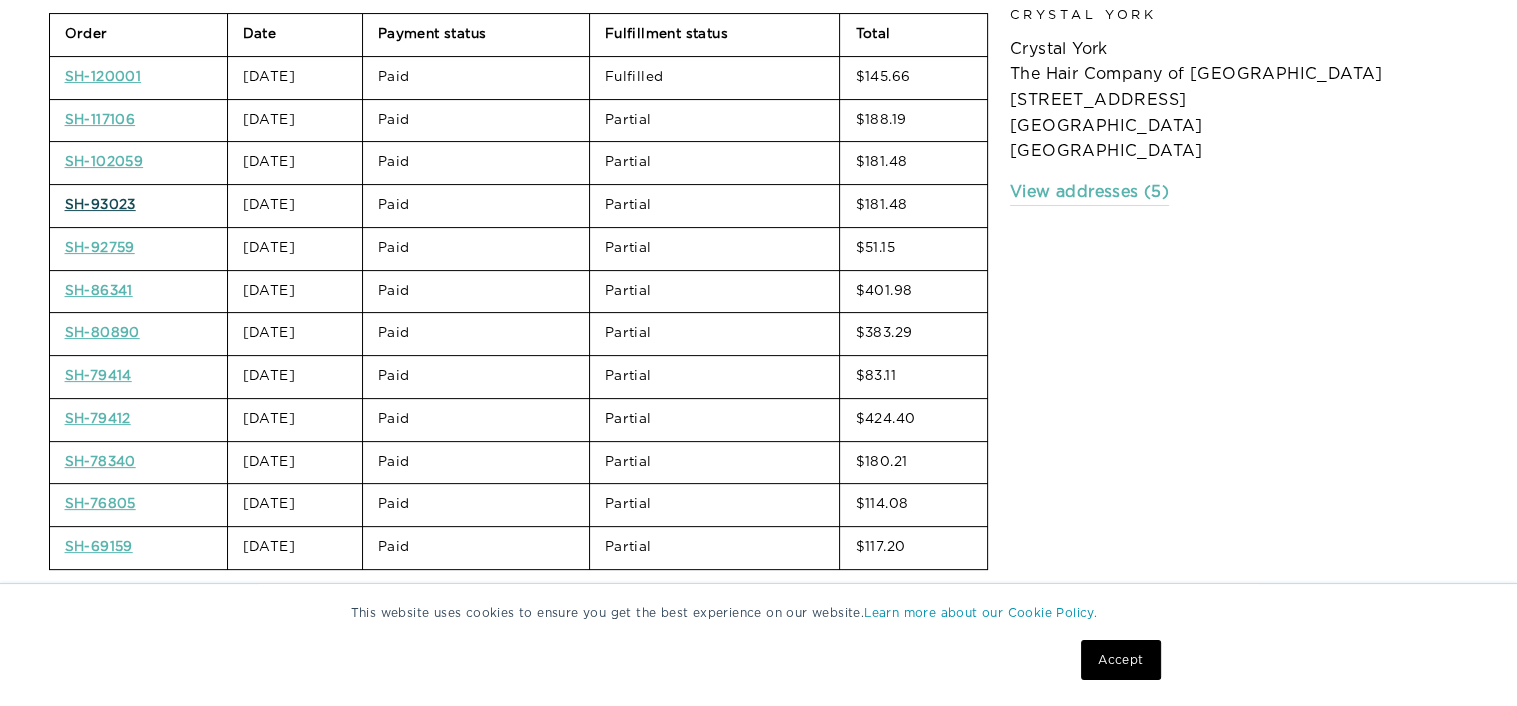 scroll, scrollTop: 502, scrollLeft: 0, axis: vertical 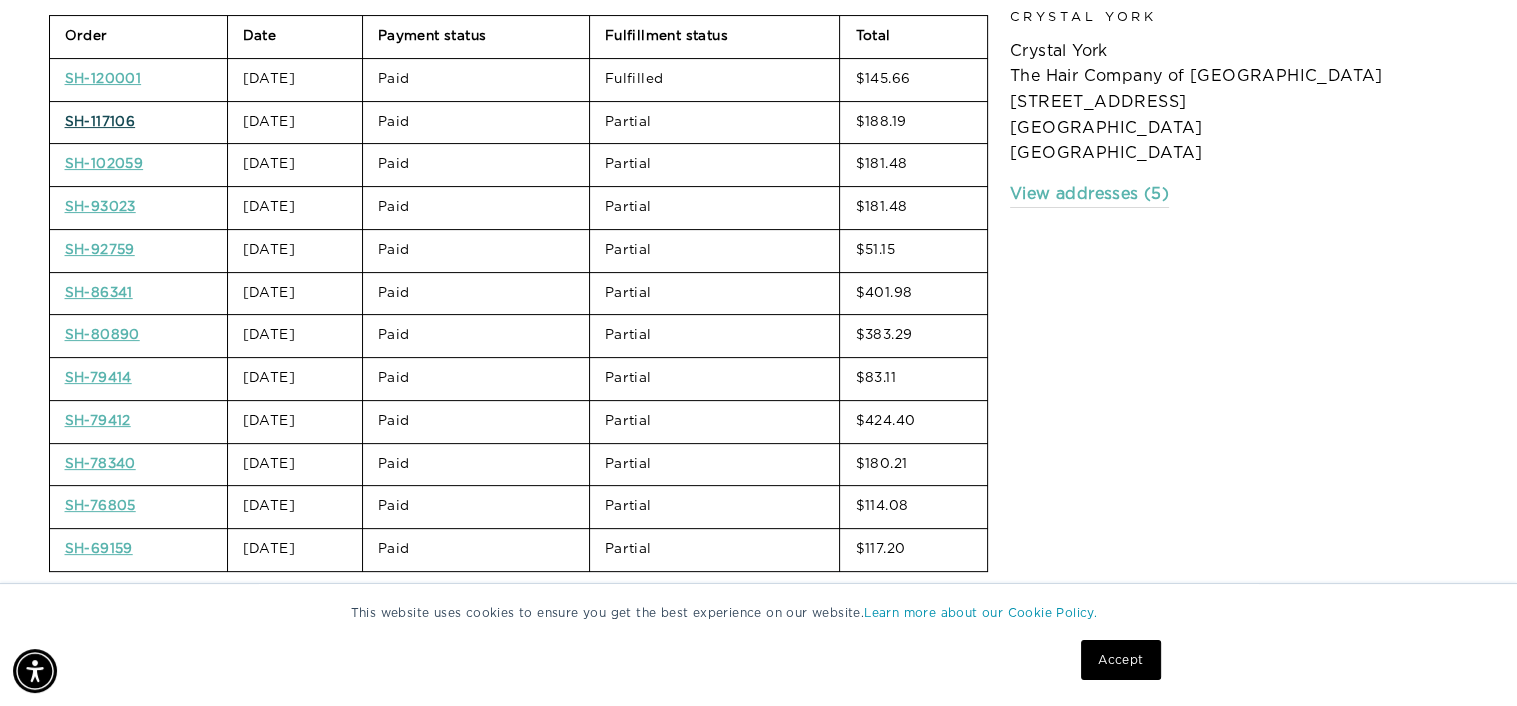 click on "SH-117106" at bounding box center [100, 122] 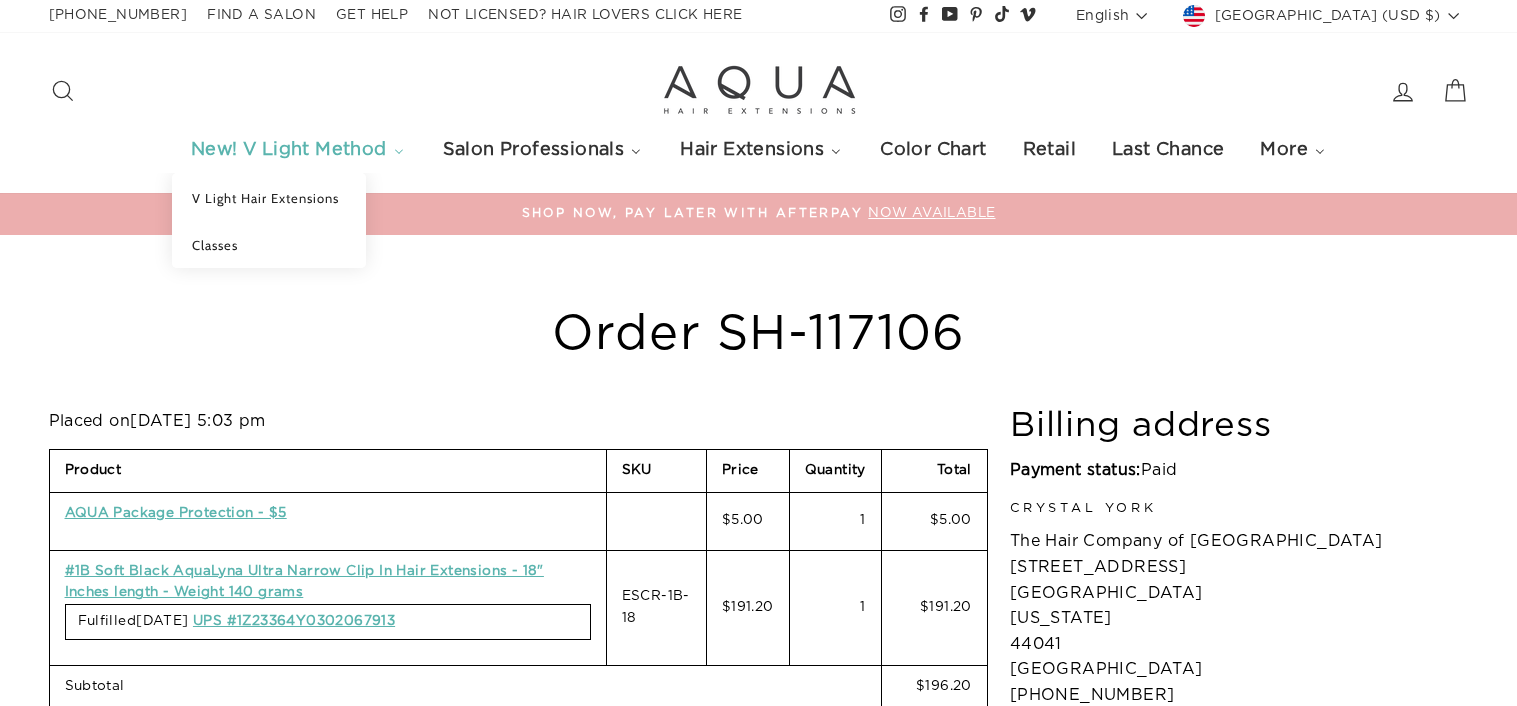 scroll, scrollTop: 0, scrollLeft: 0, axis: both 